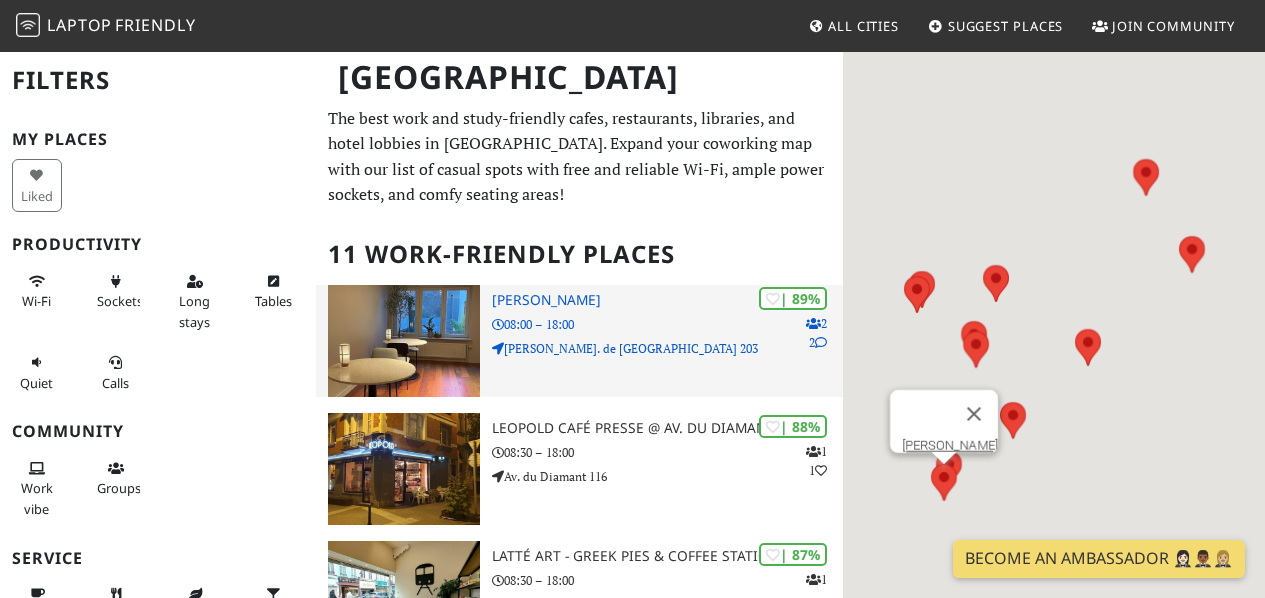 scroll, scrollTop: 0, scrollLeft: 0, axis: both 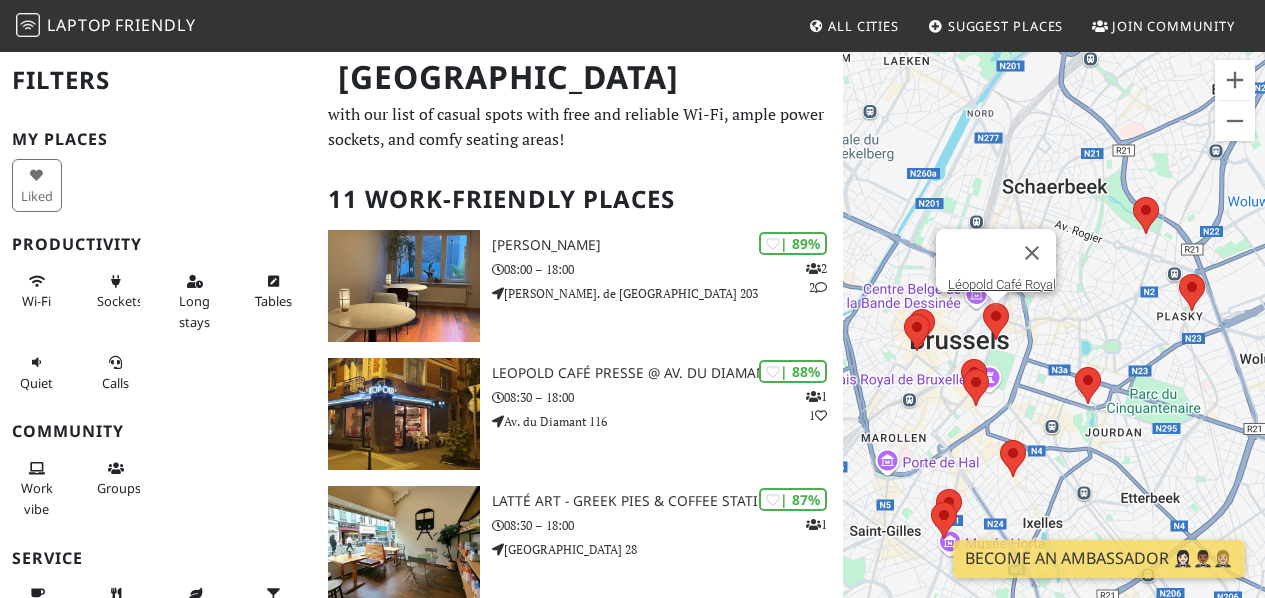 click at bounding box center (996, 321) 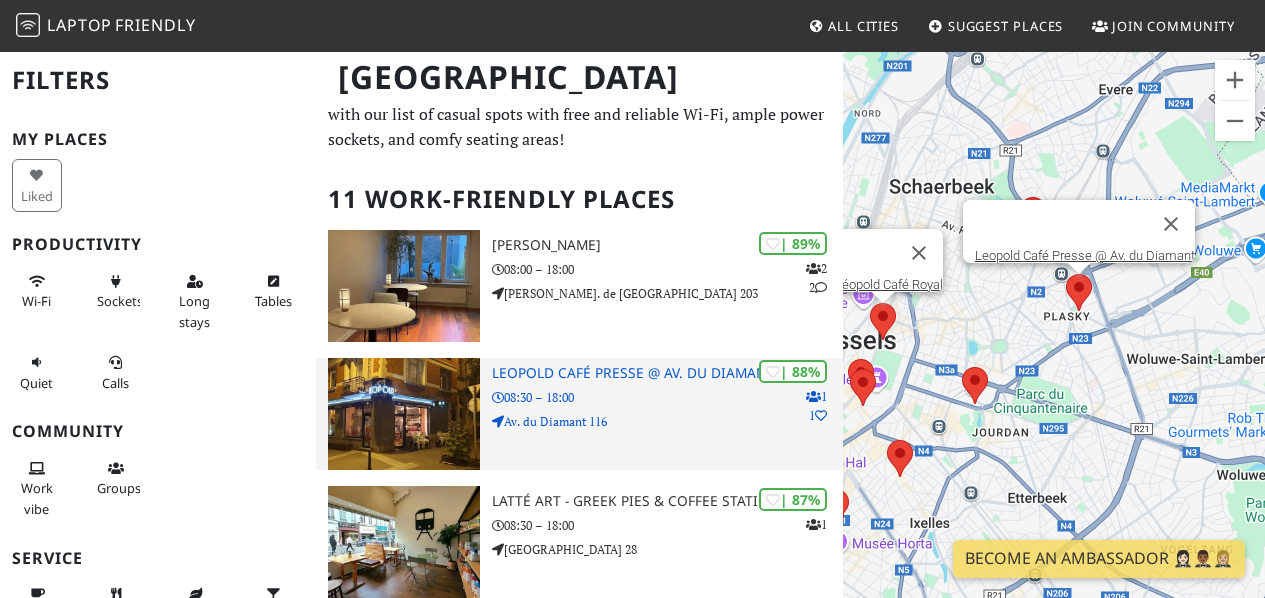 click on "Leopold Café Presse @ Av. du Diamant" at bounding box center (667, 373) 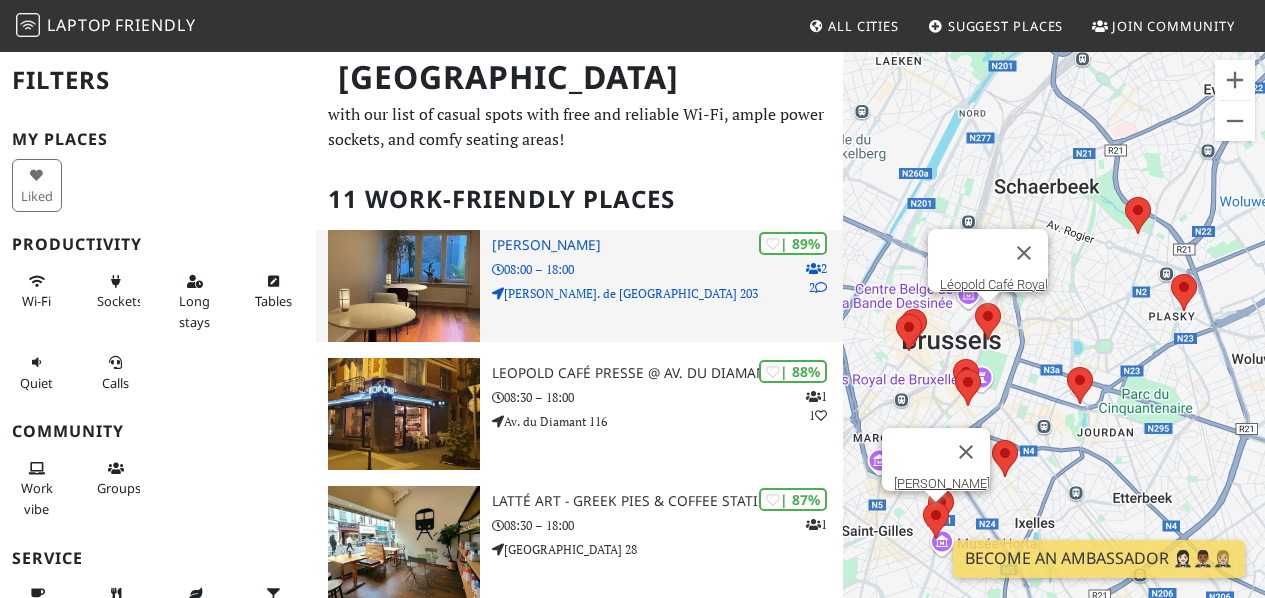 click on "08:00 – 18:00" at bounding box center (667, 269) 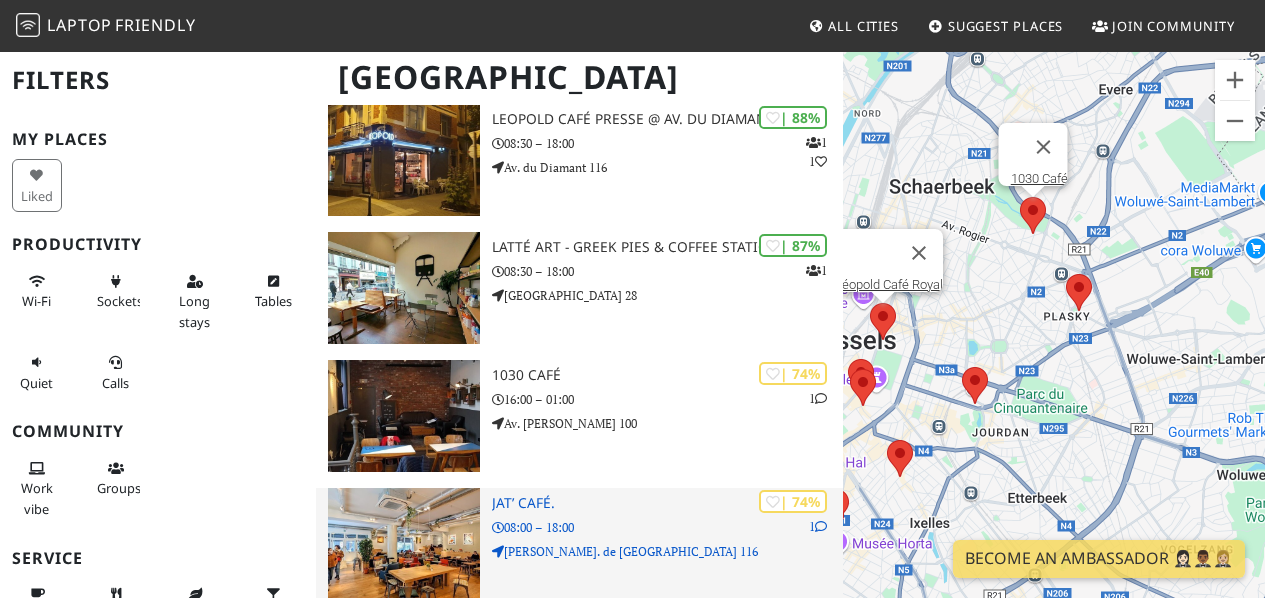 scroll, scrollTop: 317, scrollLeft: 0, axis: vertical 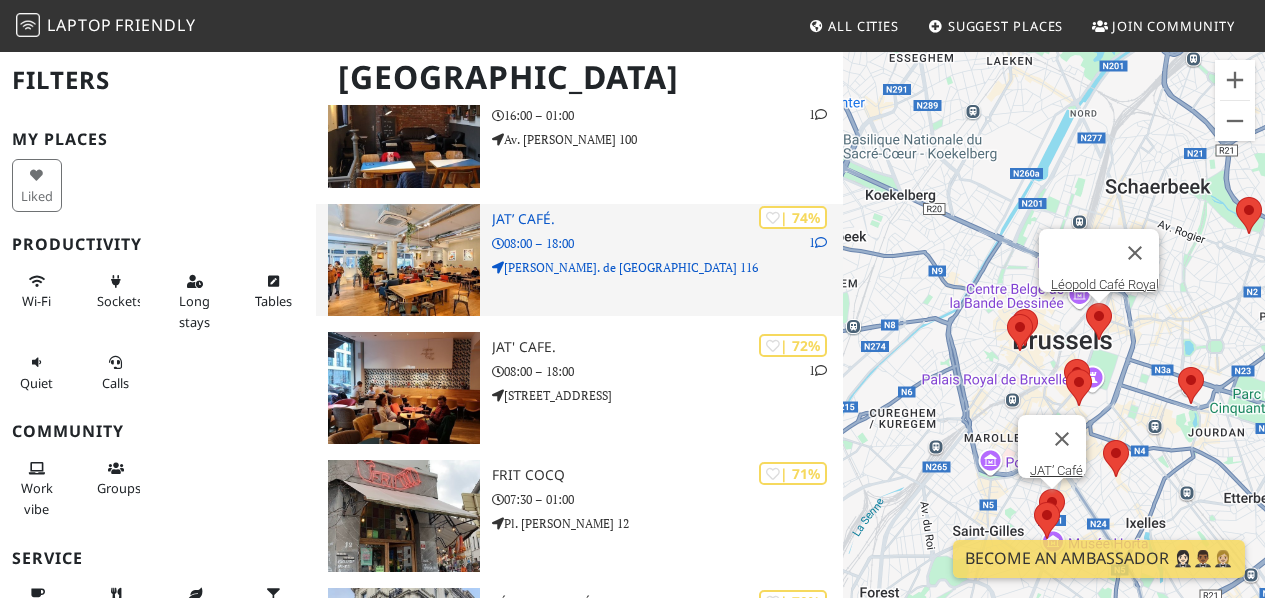 click on "08:00 – 18:00" at bounding box center (667, 243) 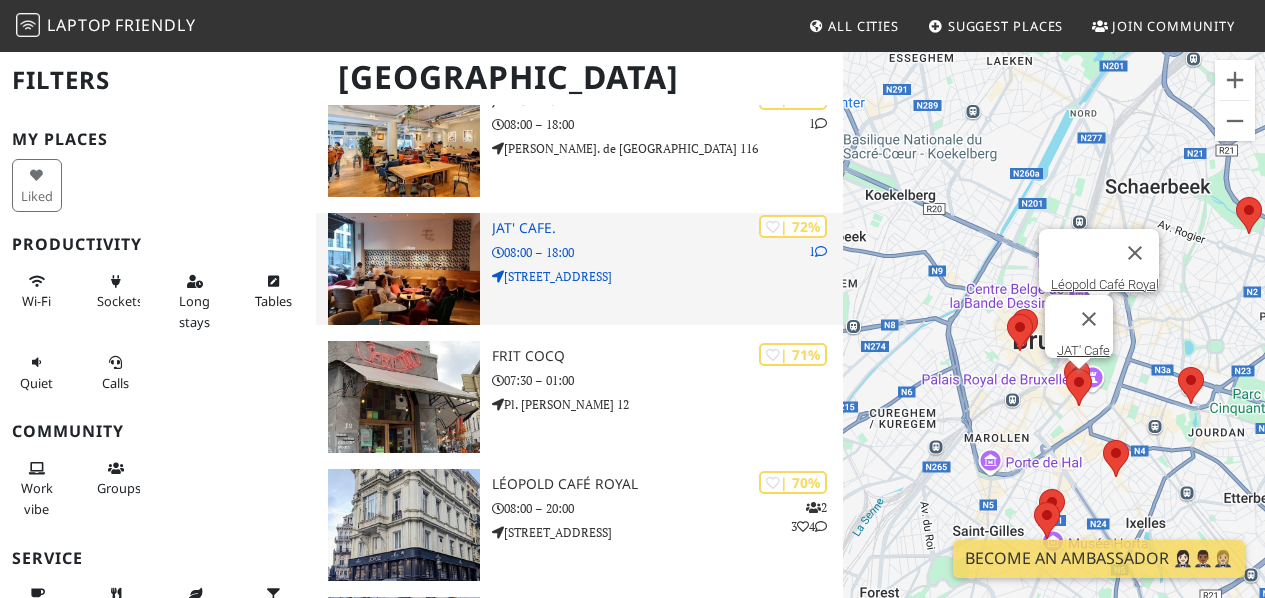 scroll, scrollTop: 716, scrollLeft: 0, axis: vertical 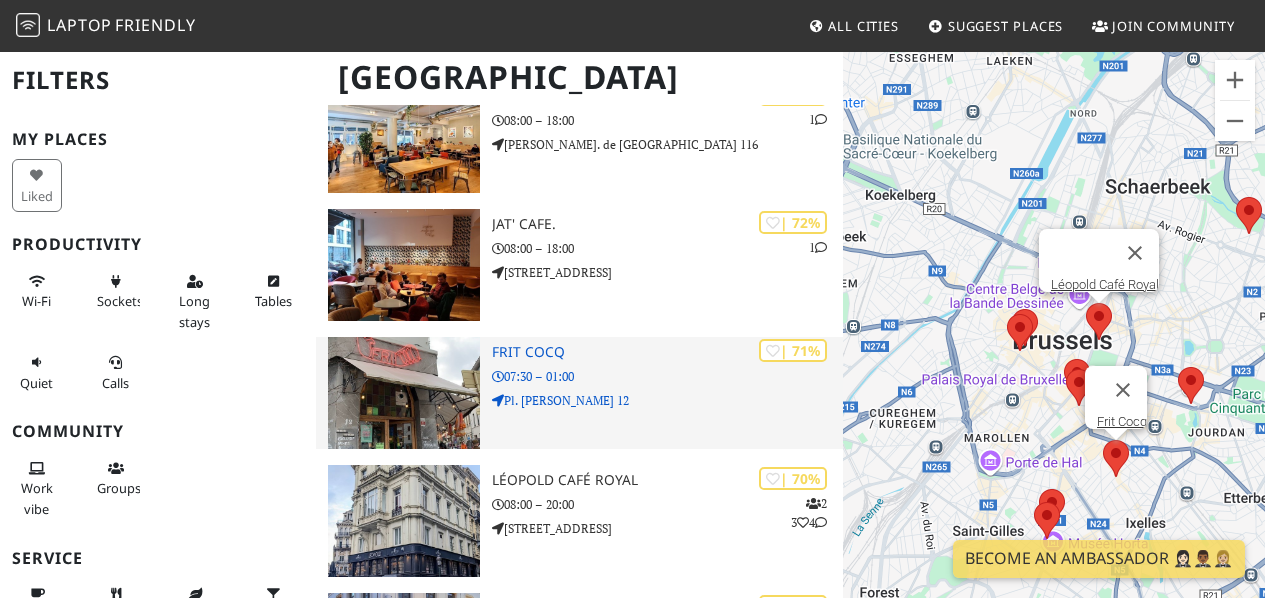 click at bounding box center [404, 393] 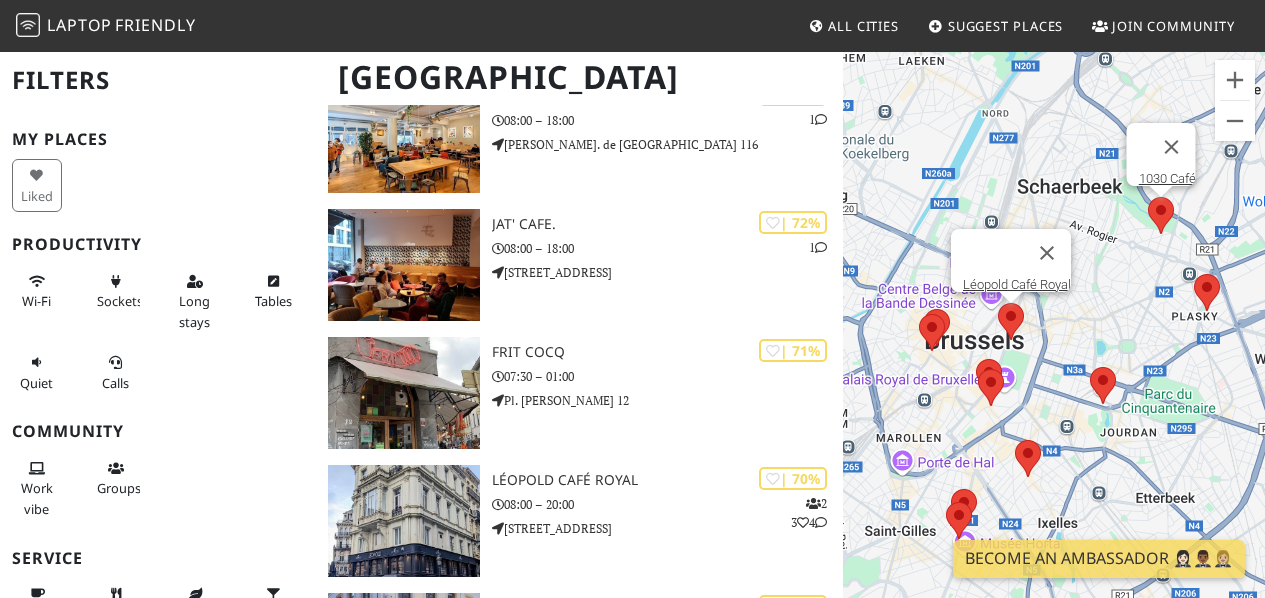 click at bounding box center (1161, 215) 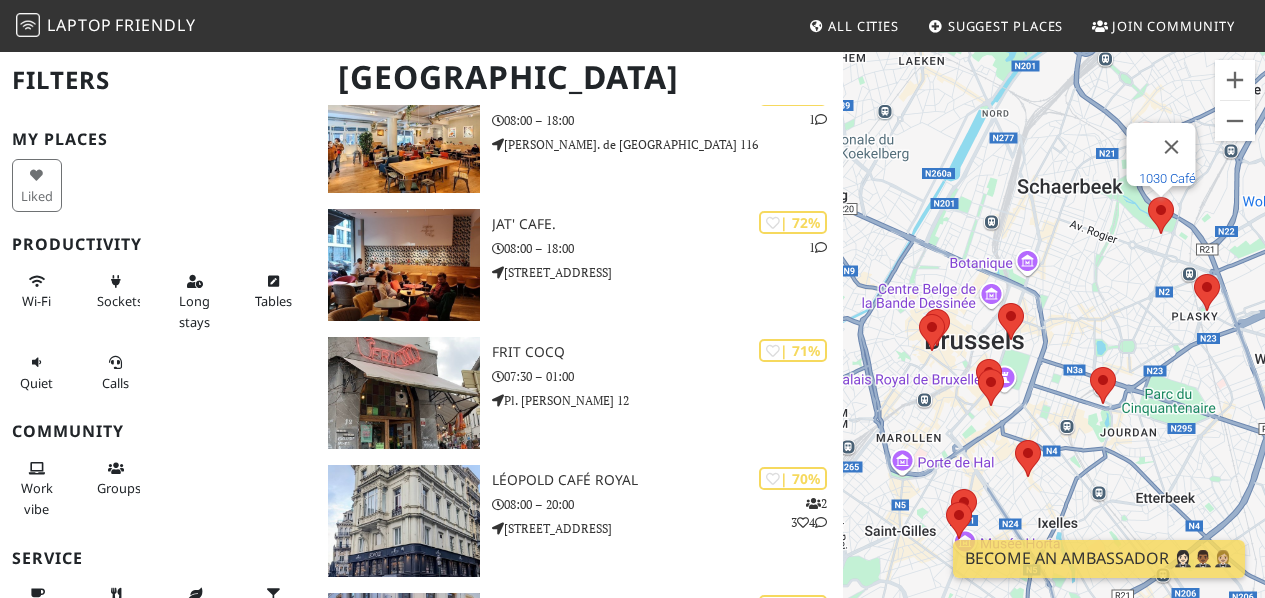 click on "1030 Café" at bounding box center (1167, 178) 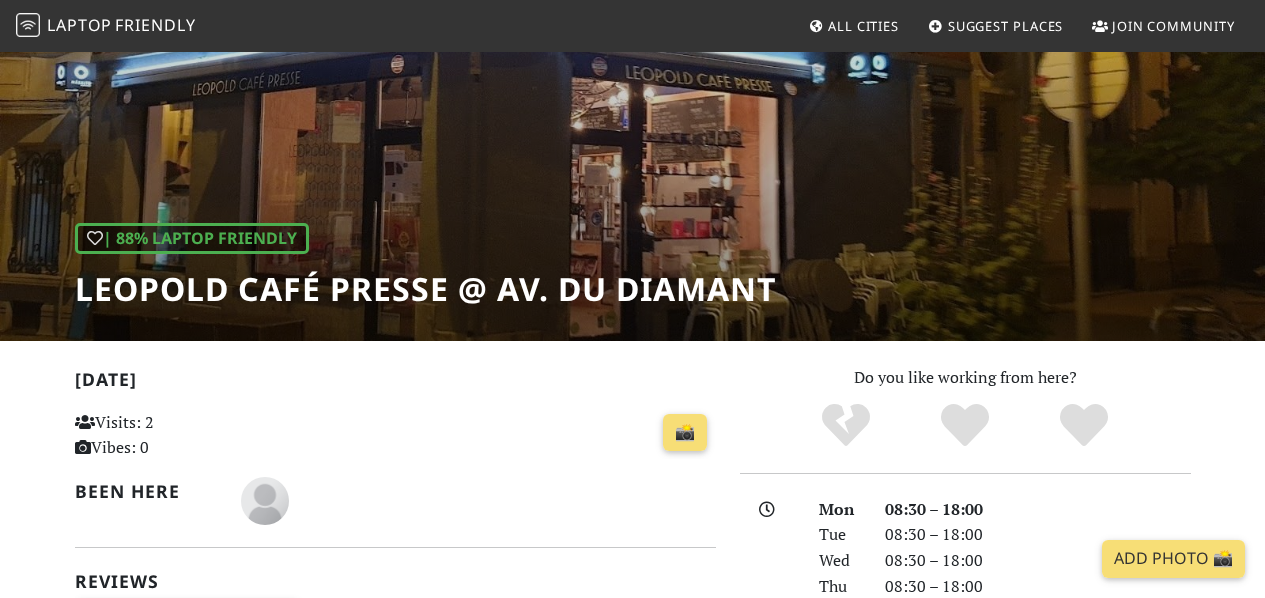 scroll, scrollTop: 0, scrollLeft: 0, axis: both 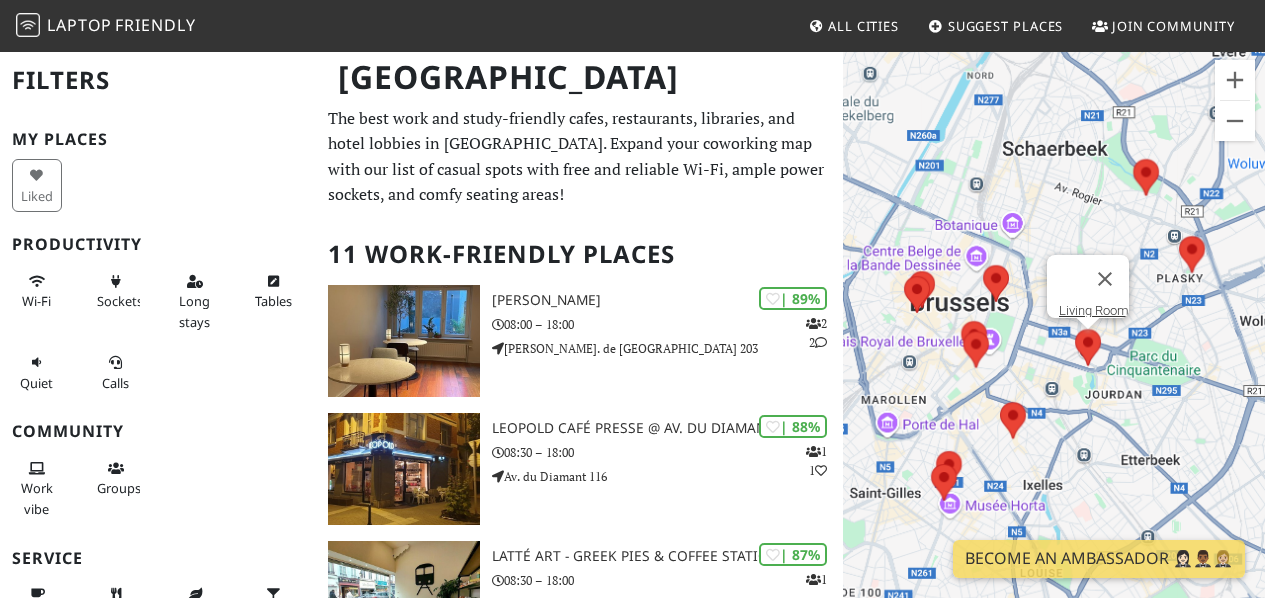 click at bounding box center (1088, 347) 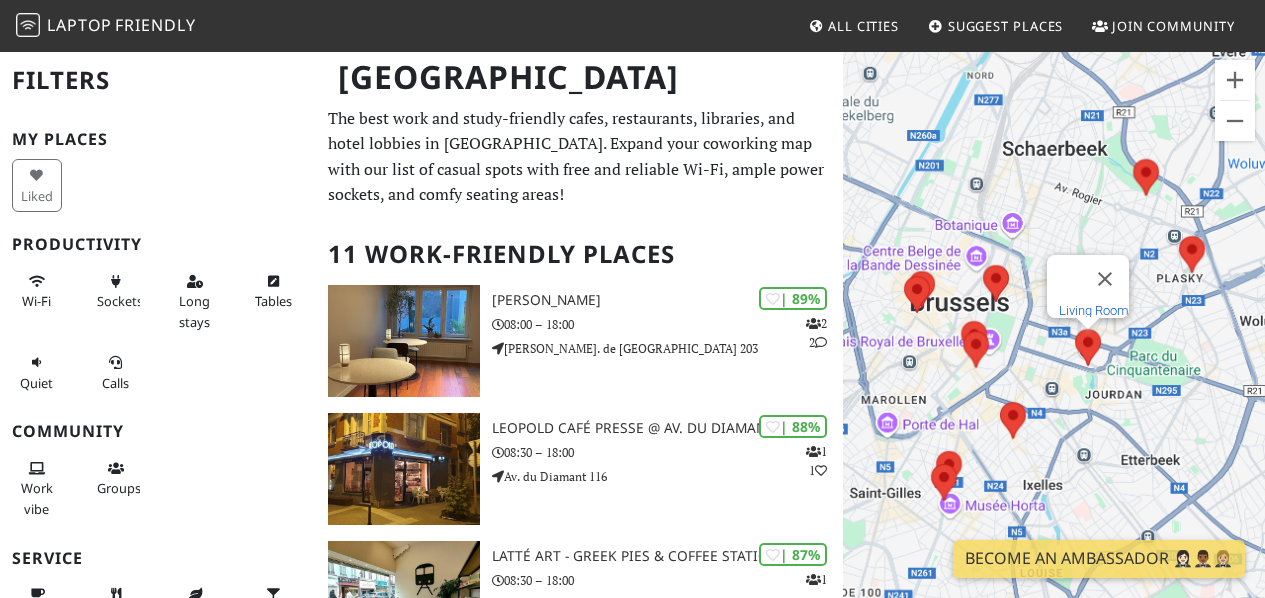 click on "Living Room" at bounding box center (1094, 310) 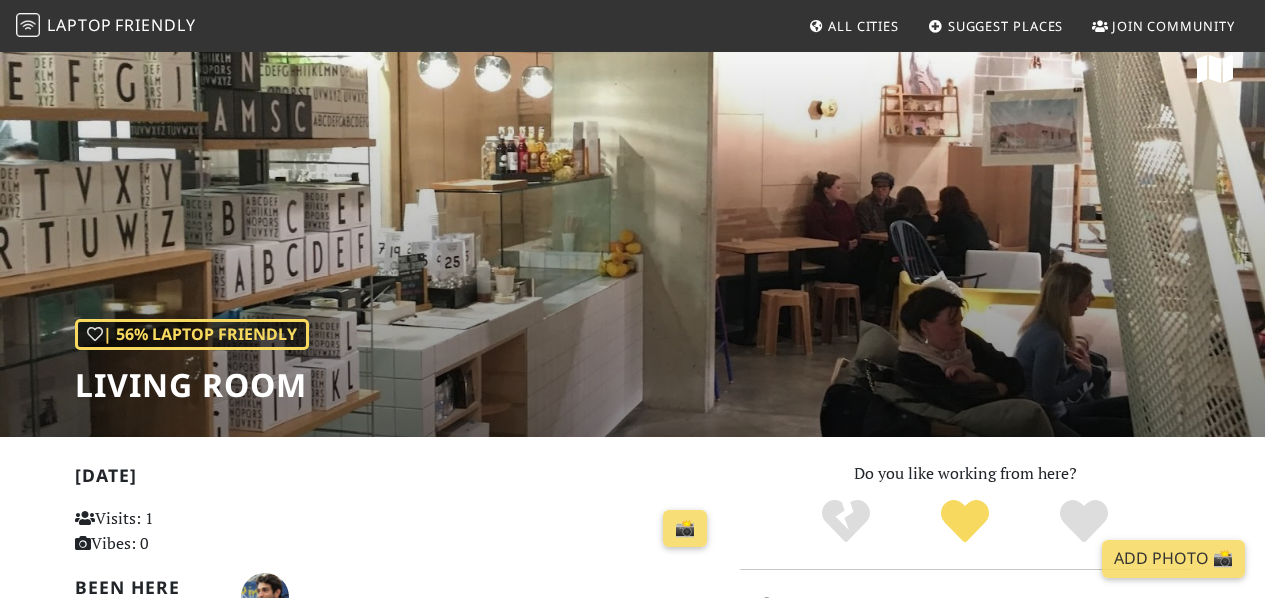 scroll, scrollTop: 0, scrollLeft: 0, axis: both 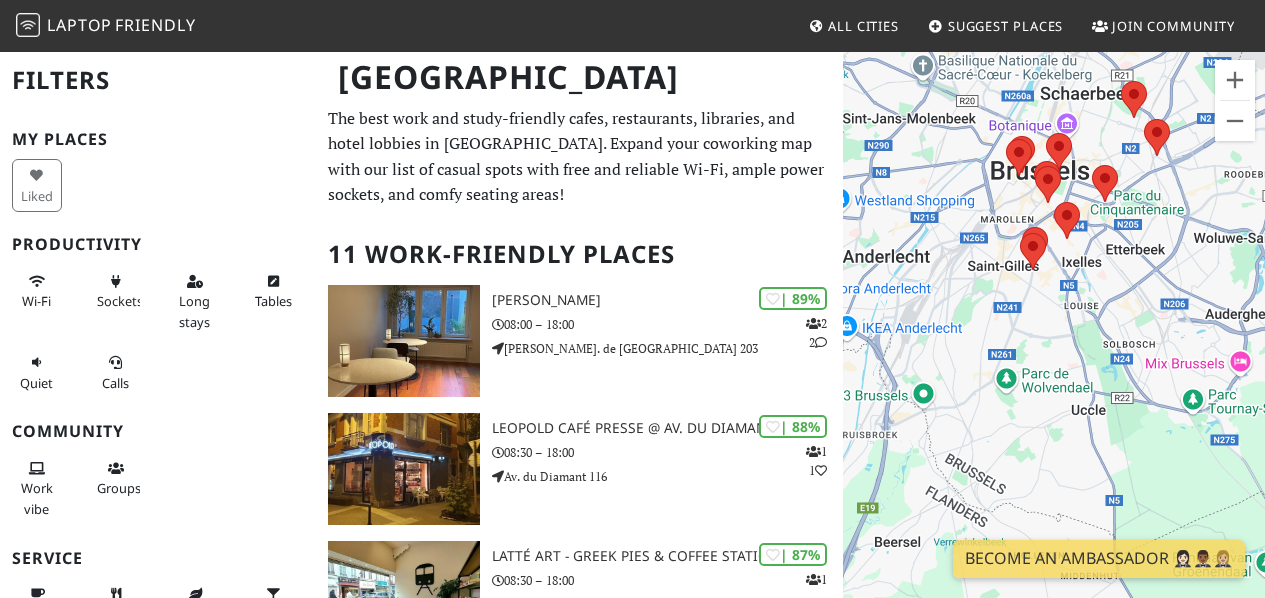 drag, startPoint x: 1127, startPoint y: 398, endPoint x: 1177, endPoint y: 211, distance: 193.5691 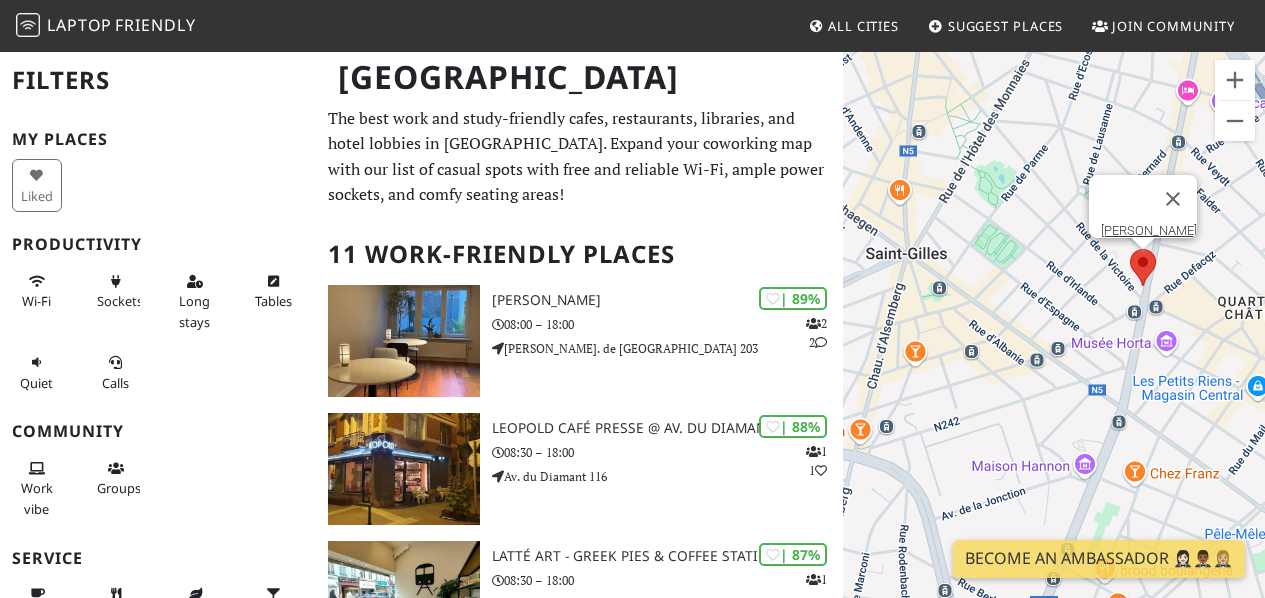 click at bounding box center [1143, 267] 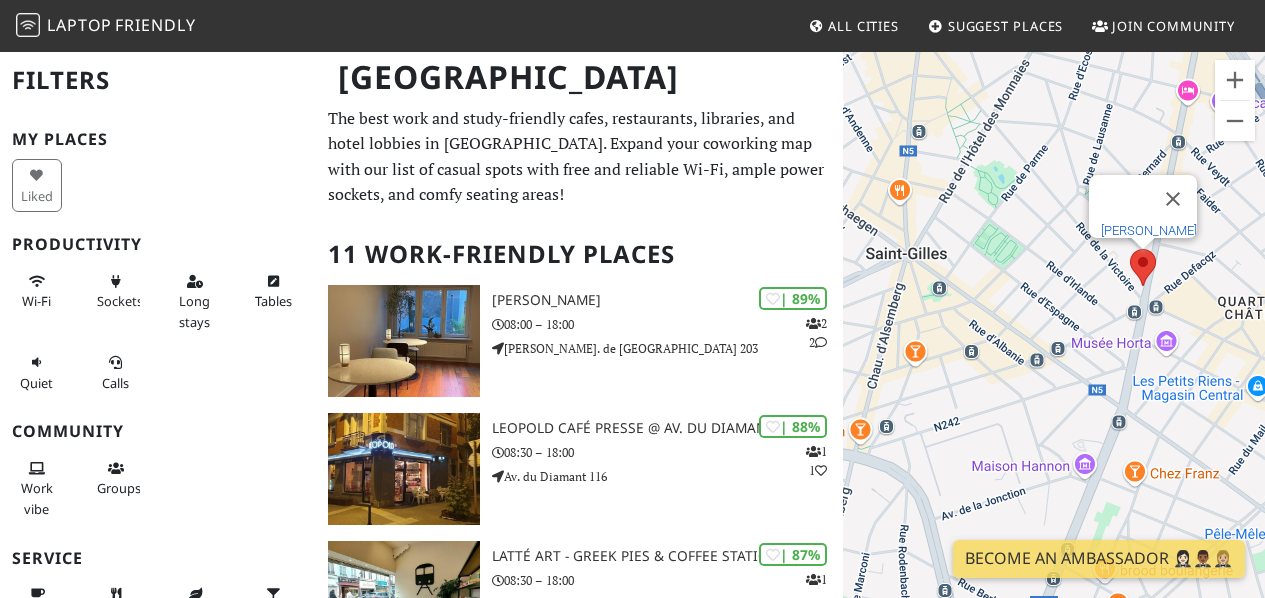 click on "[PERSON_NAME]" at bounding box center [1149, 230] 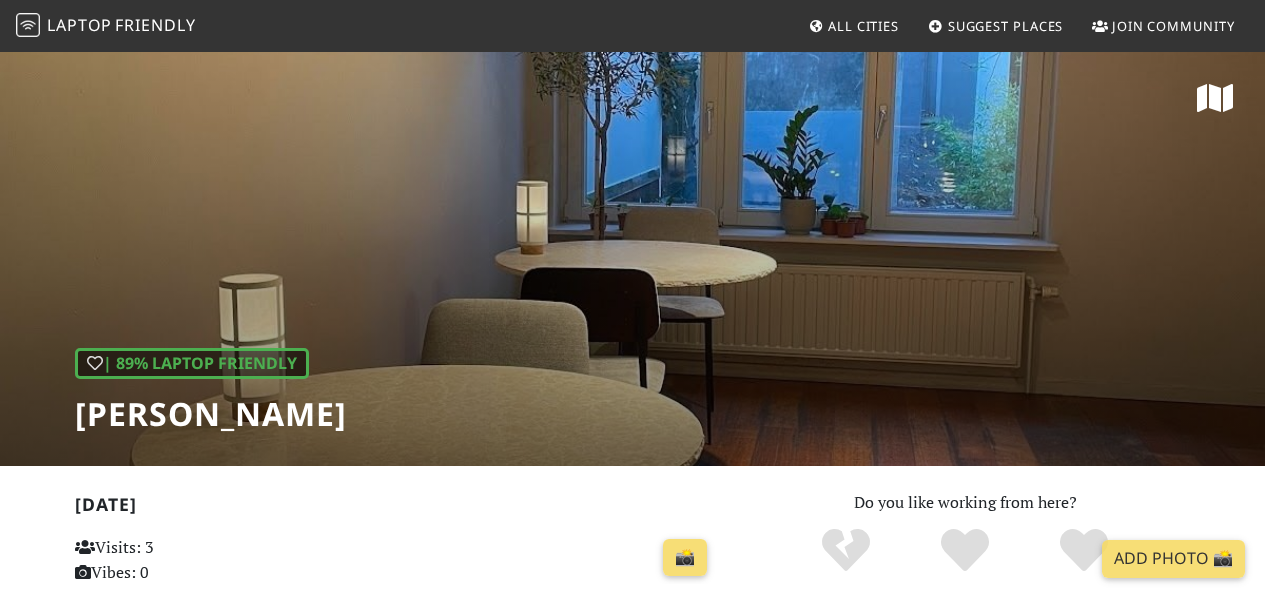 scroll, scrollTop: 0, scrollLeft: 0, axis: both 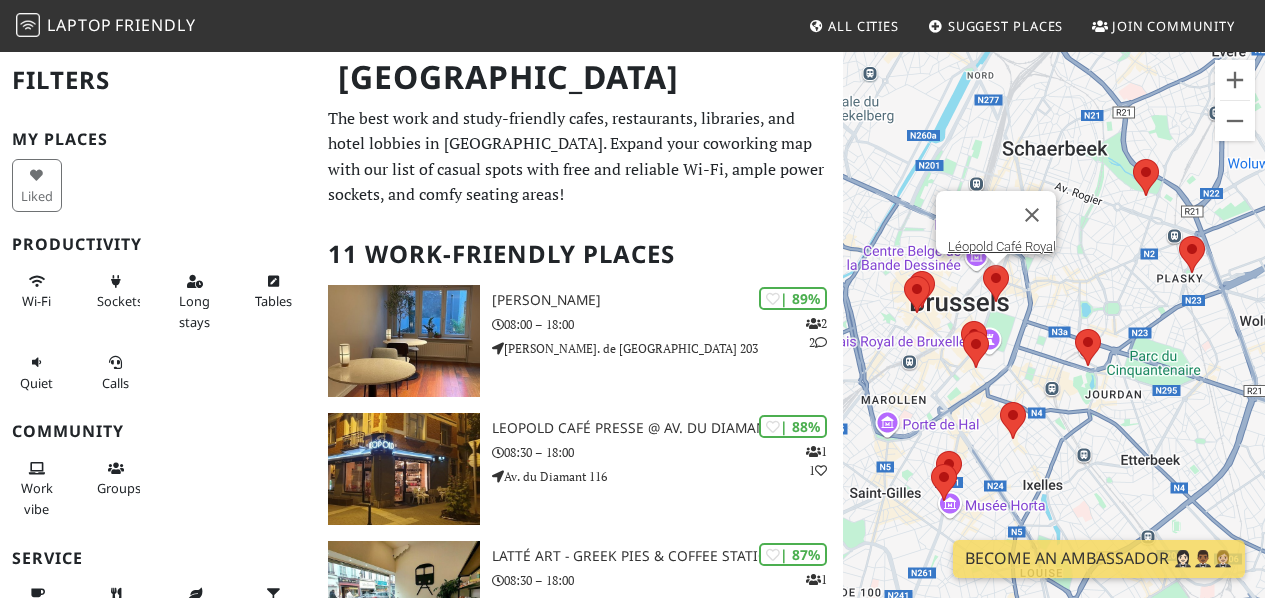 click at bounding box center (996, 283) 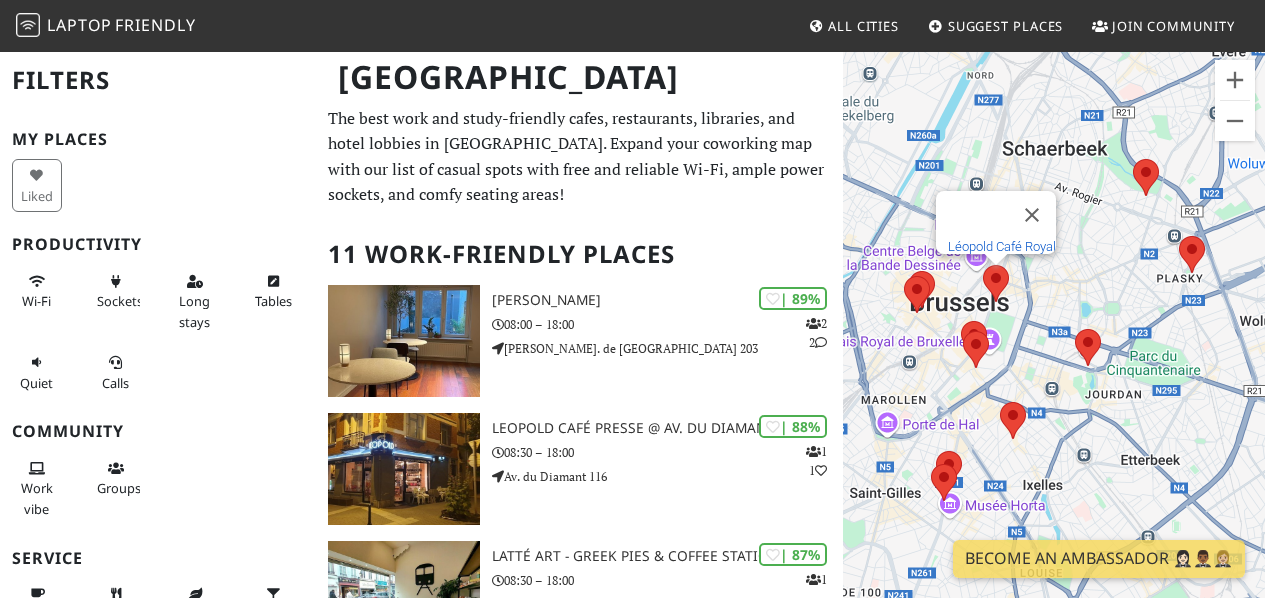 click on "Léopold Café Royal" at bounding box center (1002, 246) 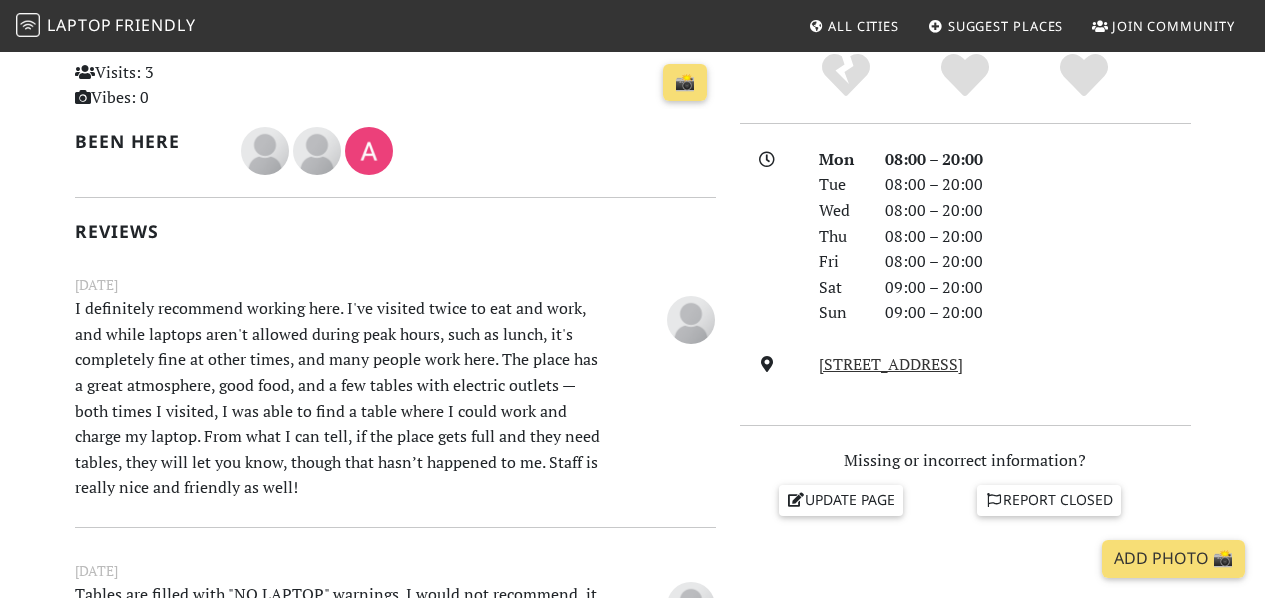 scroll, scrollTop: 322, scrollLeft: 0, axis: vertical 